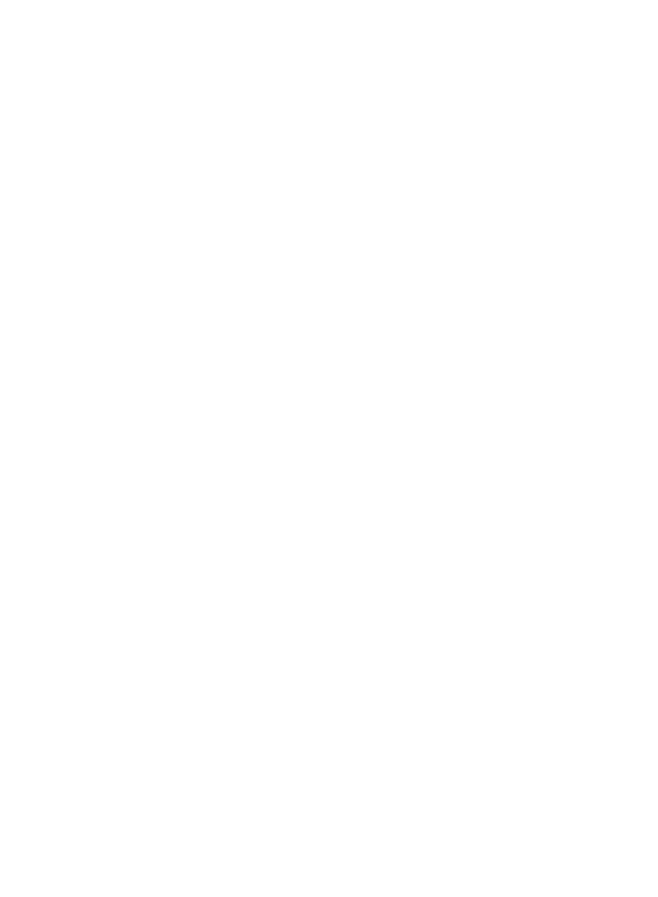 scroll, scrollTop: 0, scrollLeft: 0, axis: both 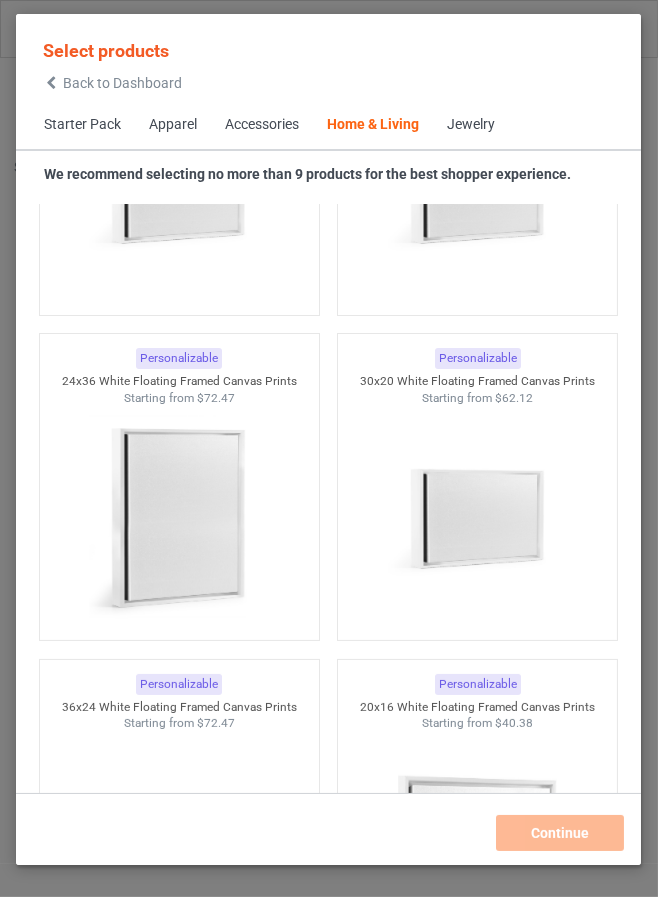 click on "Accessories" at bounding box center (262, 125) 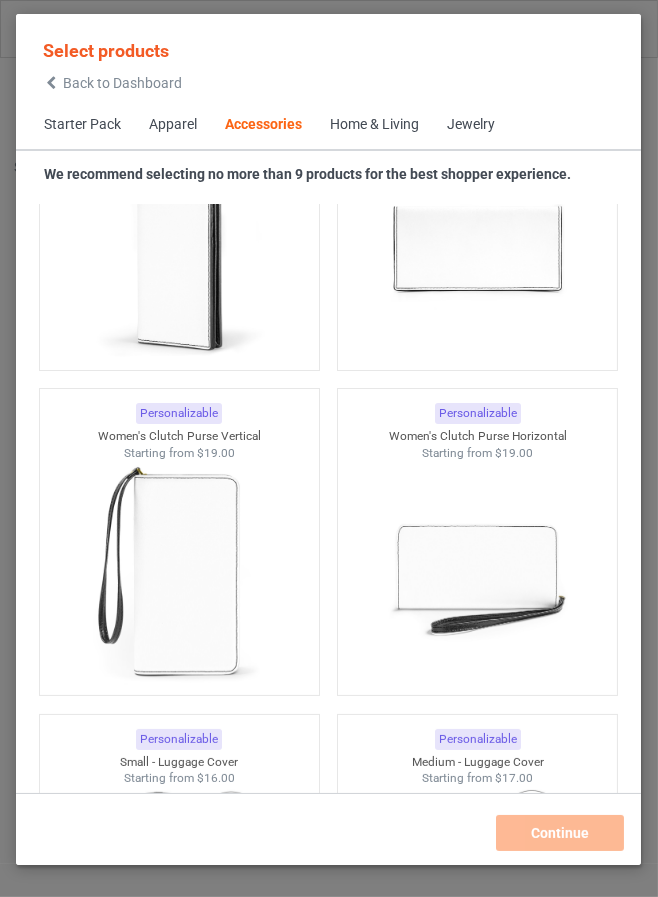 scroll, scrollTop: 16298, scrollLeft: 0, axis: vertical 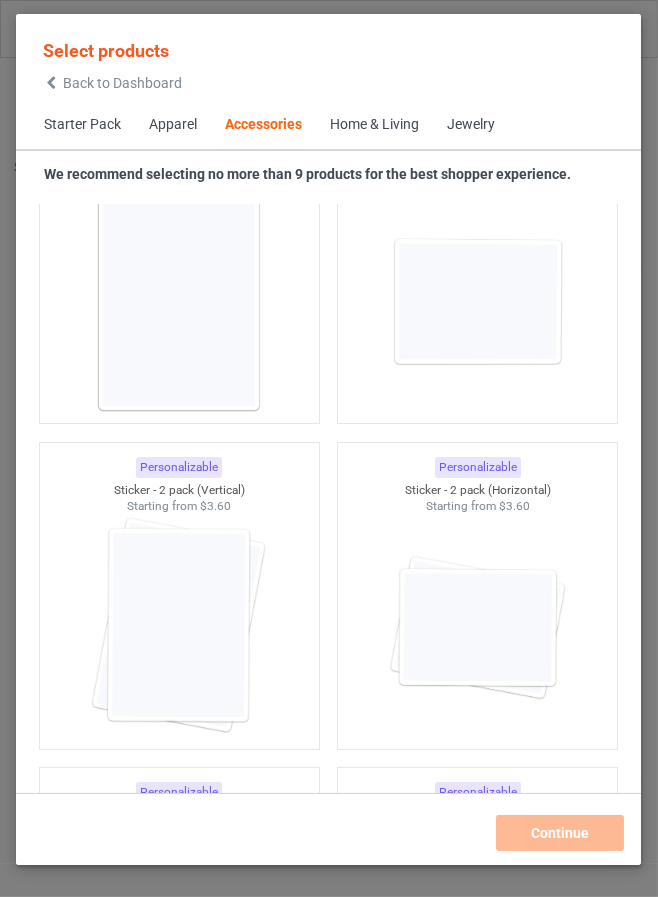 click on "Apparel" at bounding box center (173, 125) 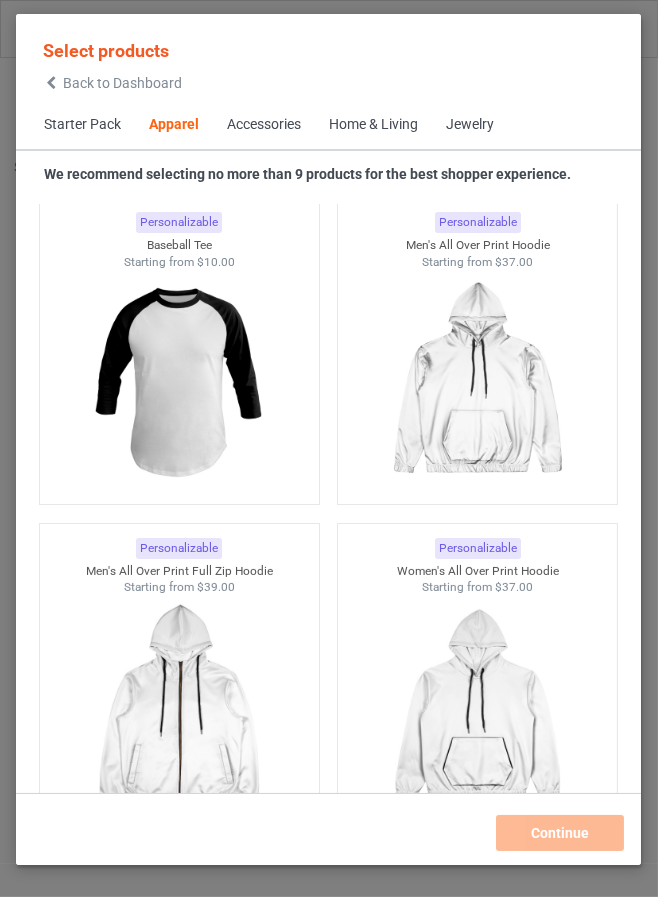 click on "Starter Pack" at bounding box center (82, 125) 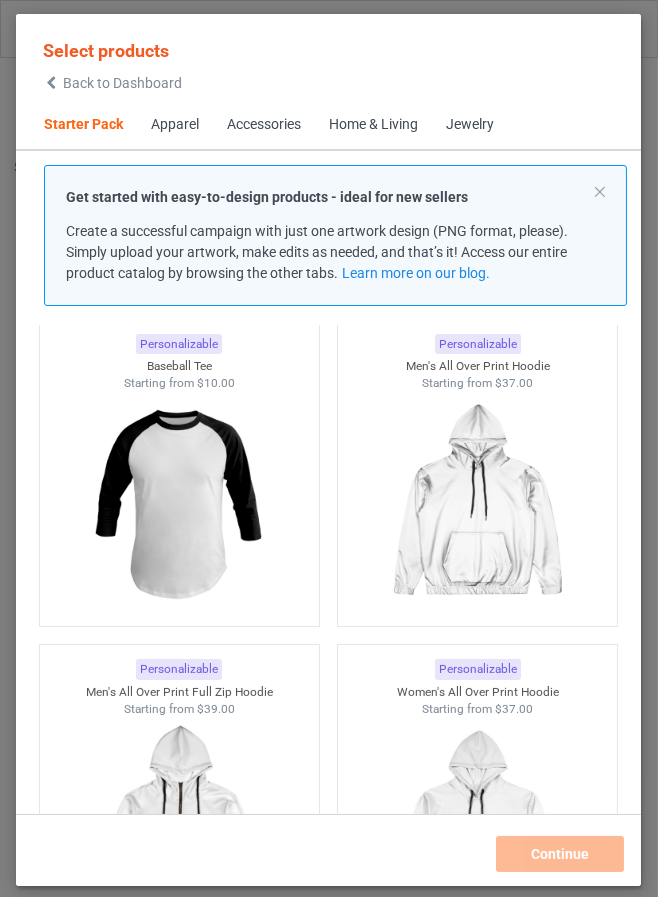 scroll, scrollTop: 24, scrollLeft: 0, axis: vertical 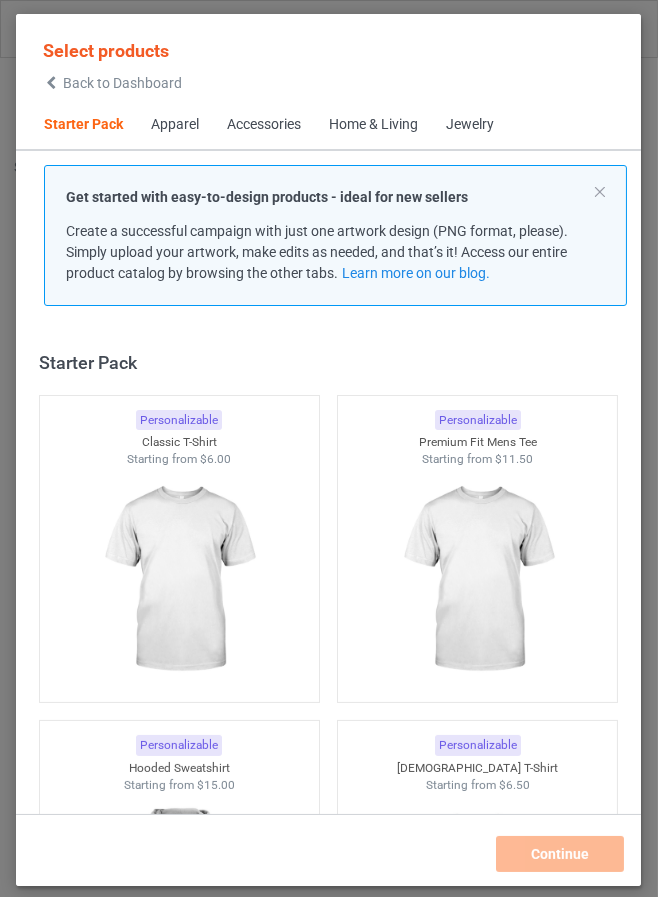 click on "Apparel" at bounding box center [175, 125] 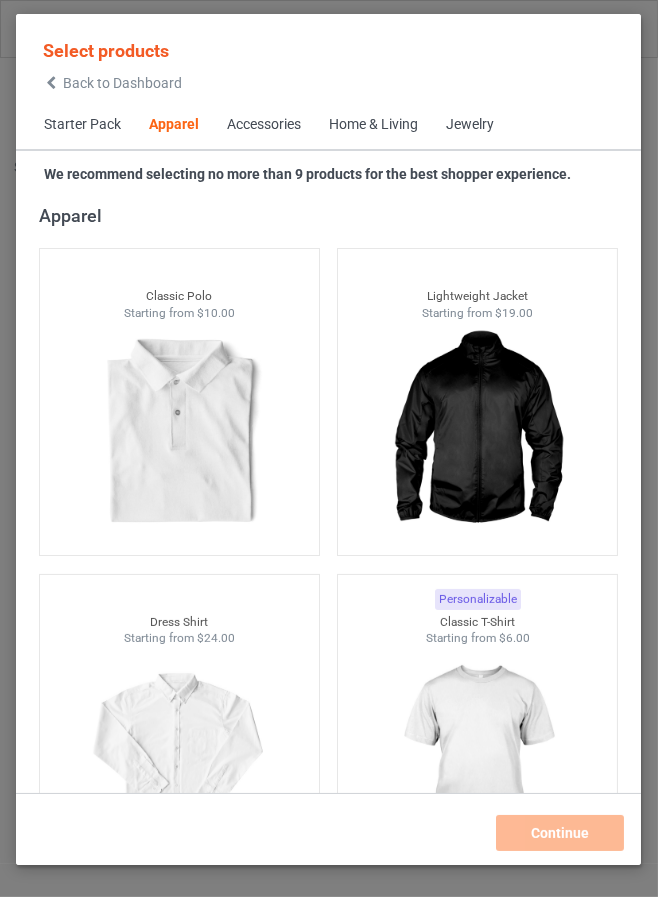 click on "Home & Living" at bounding box center [373, 125] 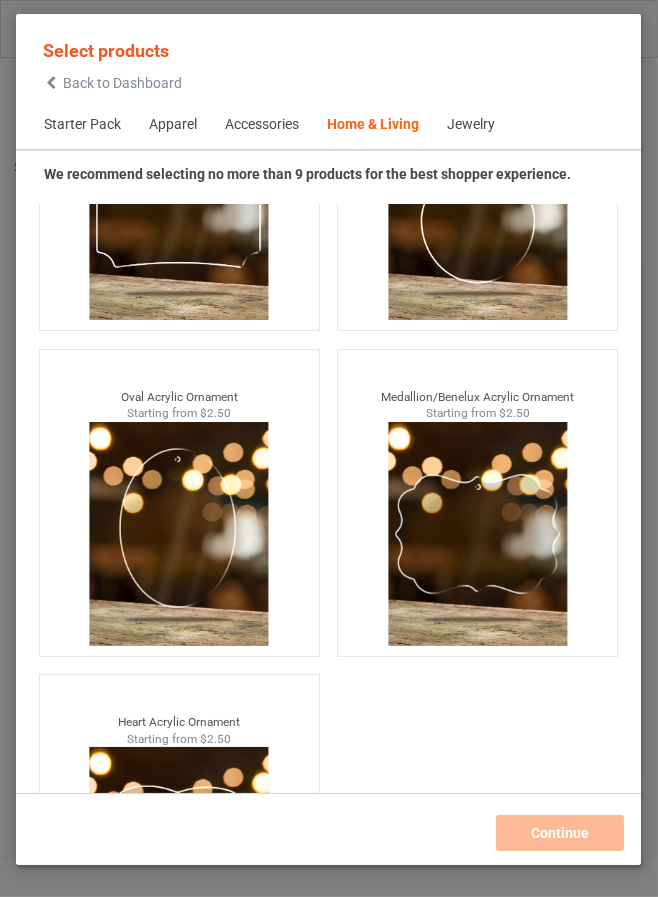 scroll, scrollTop: 42552, scrollLeft: 0, axis: vertical 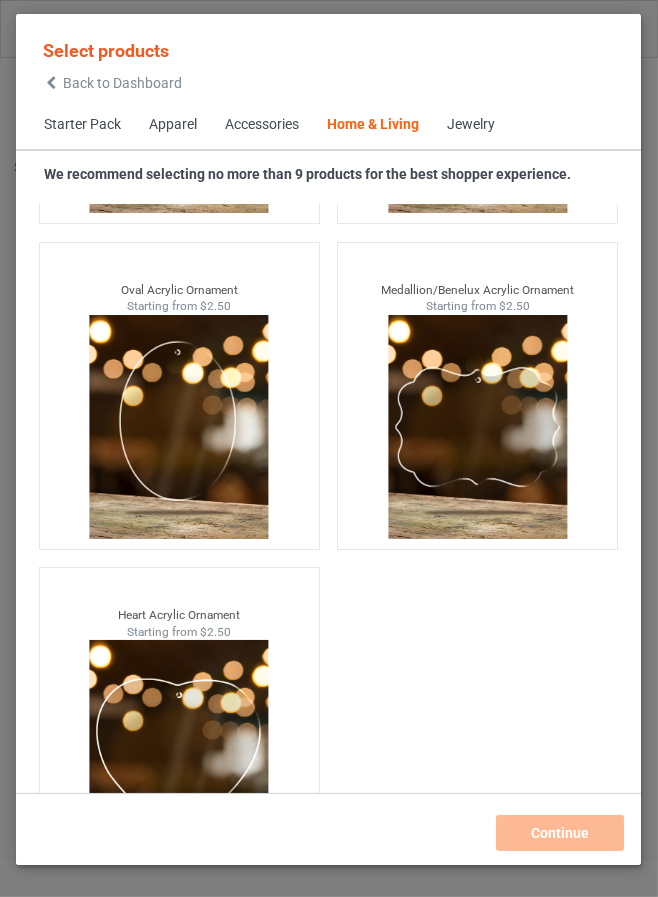 click on "Personalizable Mug Starting from   $4.00 Personalizable Color Changing Mug Starting from   $5.00 Personalizable 11x17 Poster Starting from   $4.20 Personalizable 16x24 Poster Starting from   $5.95 Personalizable 24x36 Poster Starting from   $9.20 Personalizable 17x11 Poster Starting from   $4.20 Personalizable 24x16 Poster Starting from   $5.95 Personalizable 36x24 Poster Starting from   $9.20 Personalizable Large Fleece Blanket - 60" x 80" Starting from   $28.00 Personalizable Fleece Blanket - 50" x 60" Starting from   $18.00 Personalizable Small Fleece Blanket - 30" x 40" Starting from   $11.00 Personalizable Sherpa Fleece Blanket - 50" x 60" Starting from   $23.00 Personalizable Large Sherpa Fleece Blanket - 60" x 80" Starting from   $33.00 Personalizable 50x60 - Woven Blanket Starting from   $33.00 Personalizable 60x80 - Woven Blanket Starting from   $43.00 Personalizable Indoor Pillow - 16” x 16” Starting from   $10.00 Personalizable Indoor Pillow - 18” x 18” Starting from   $12.00 Personalizable" at bounding box center [328, -11973] 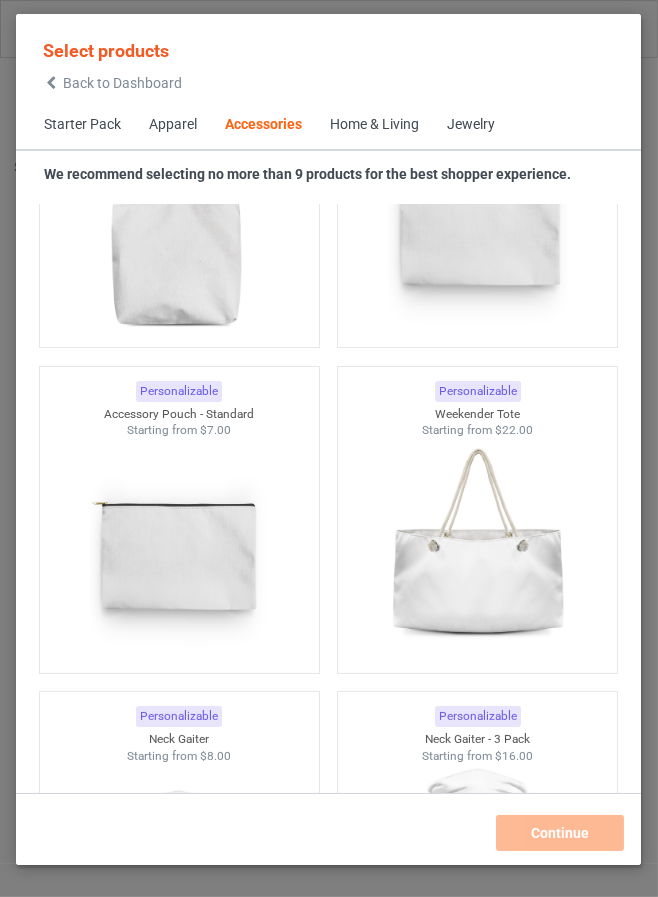 scroll, scrollTop: 12094, scrollLeft: 0, axis: vertical 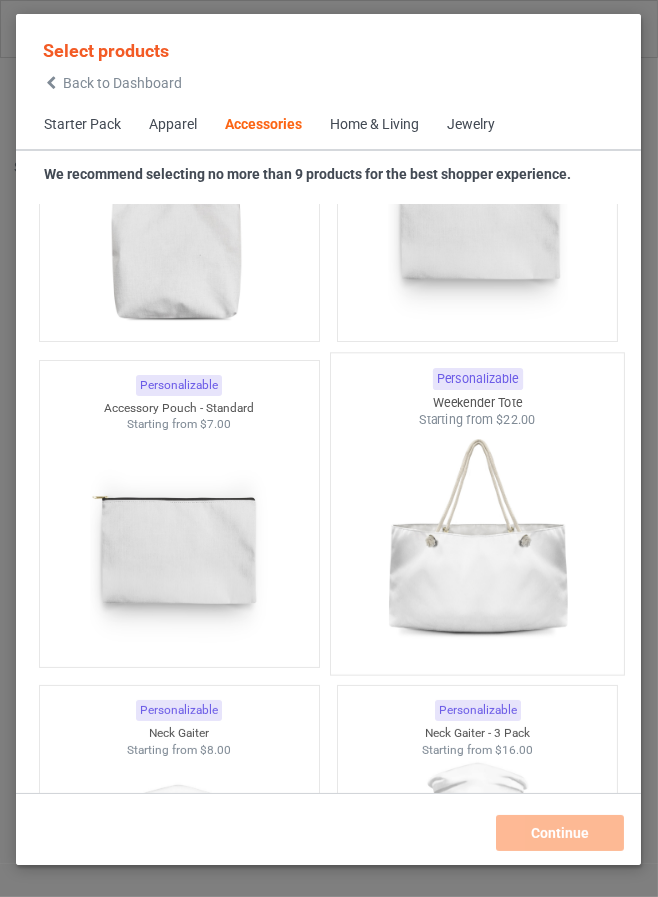 click at bounding box center [478, 546] 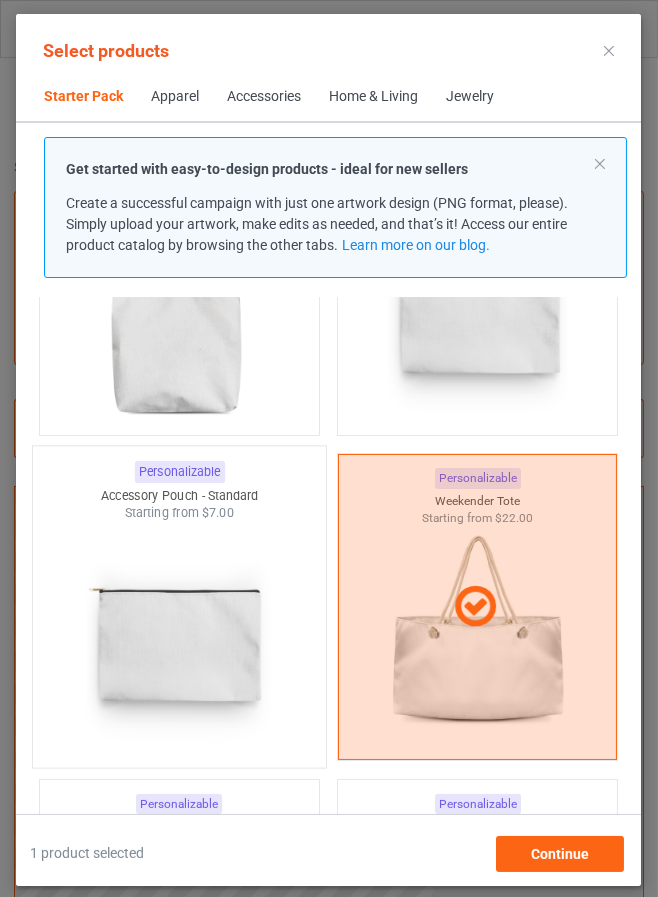 click at bounding box center (180, 639) 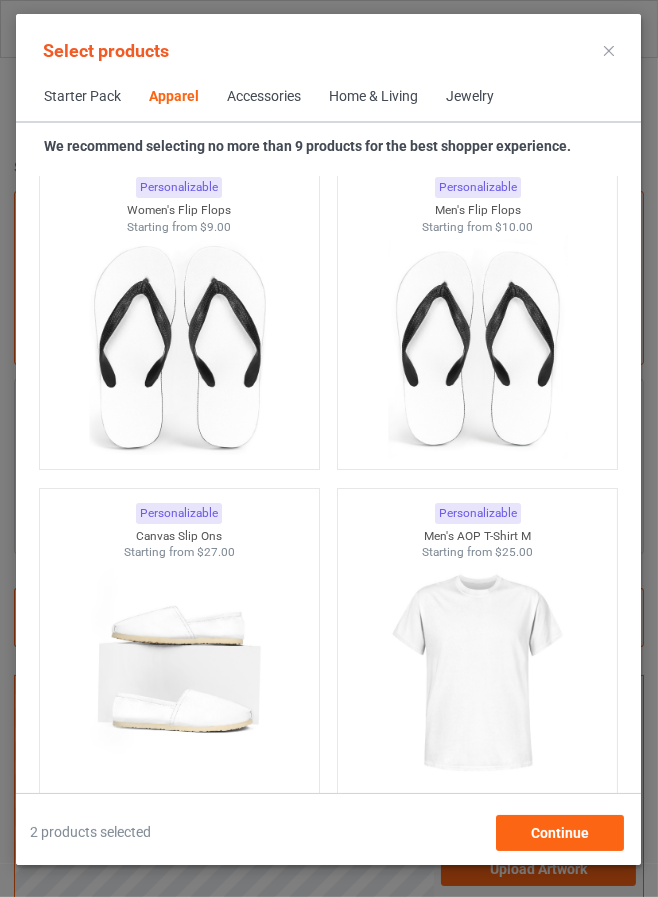 scroll, scrollTop: 5693, scrollLeft: 0, axis: vertical 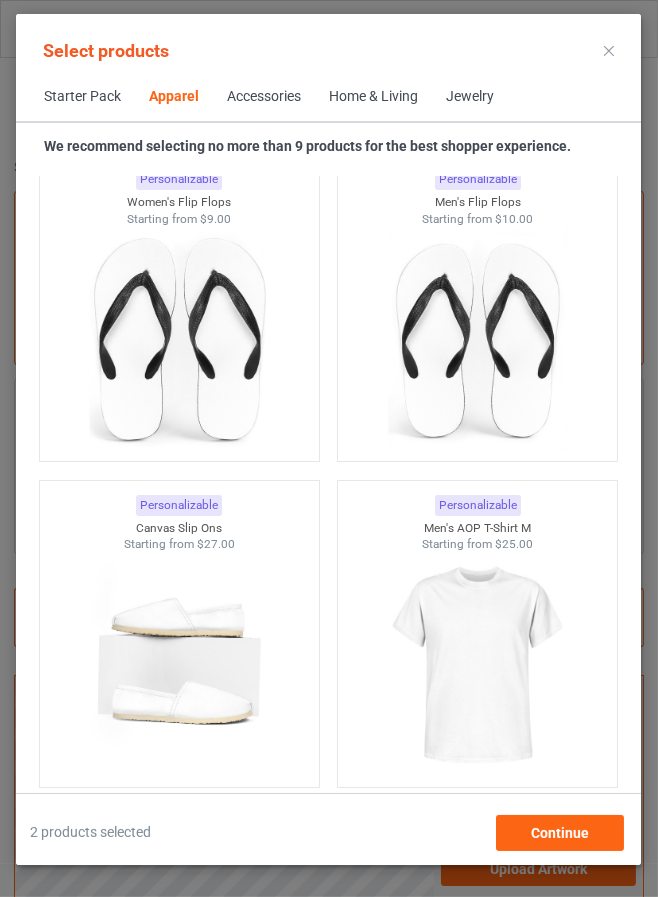click at bounding box center (179, 665) 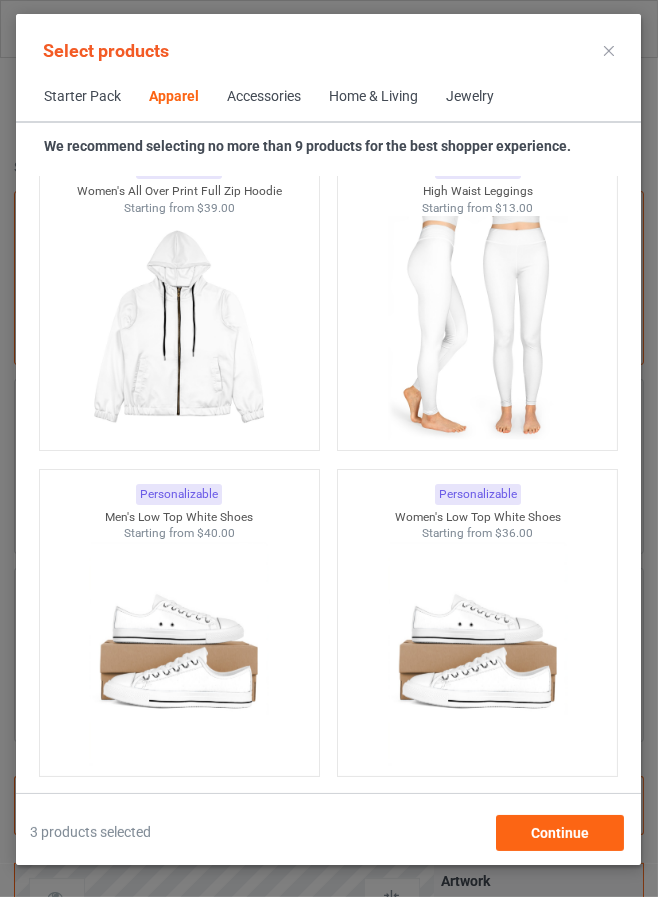 scroll, scrollTop: 3752, scrollLeft: 0, axis: vertical 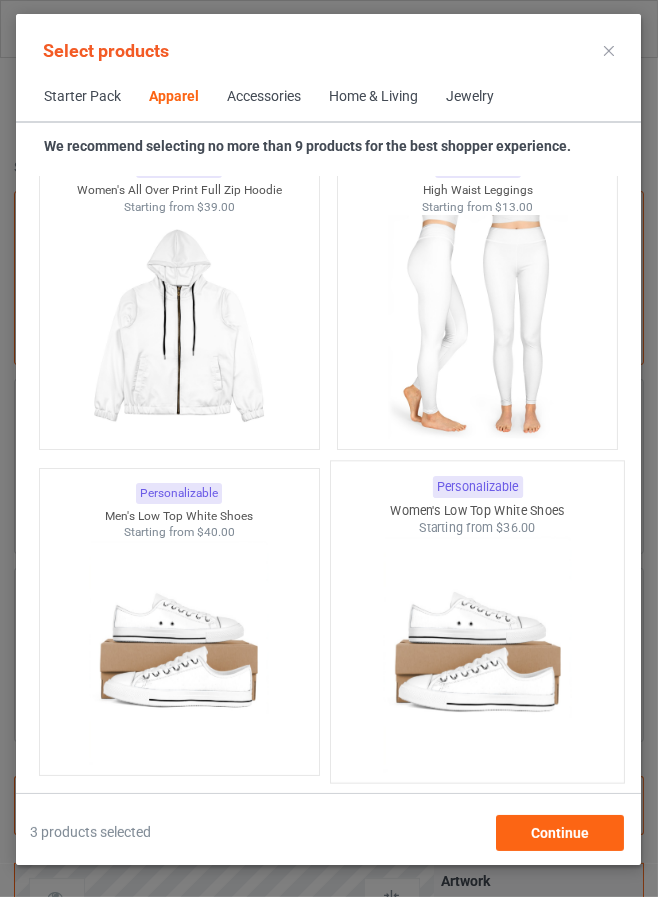 click at bounding box center [478, 654] 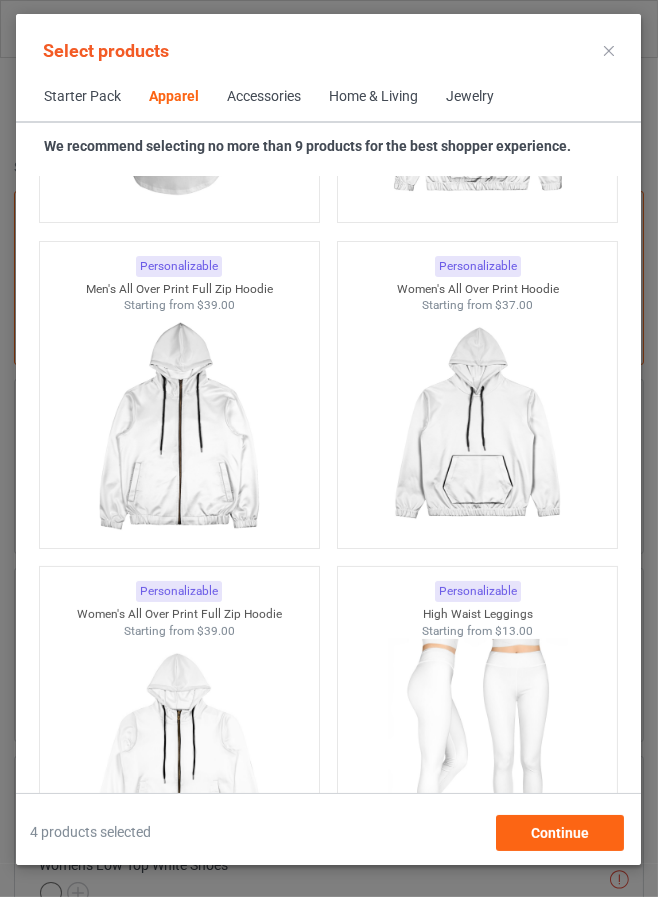 scroll, scrollTop: 3328, scrollLeft: 0, axis: vertical 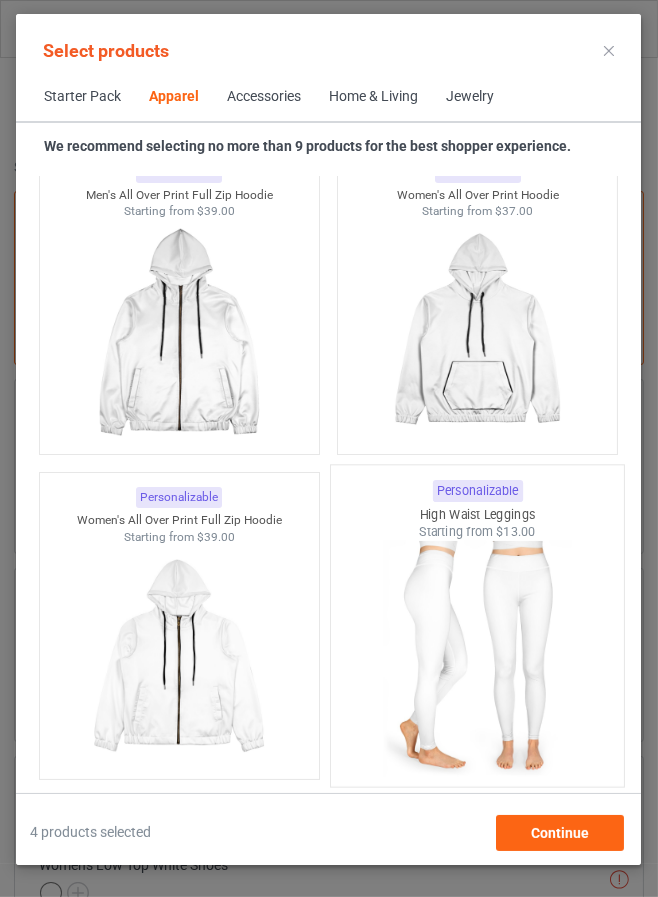 click at bounding box center [478, 658] 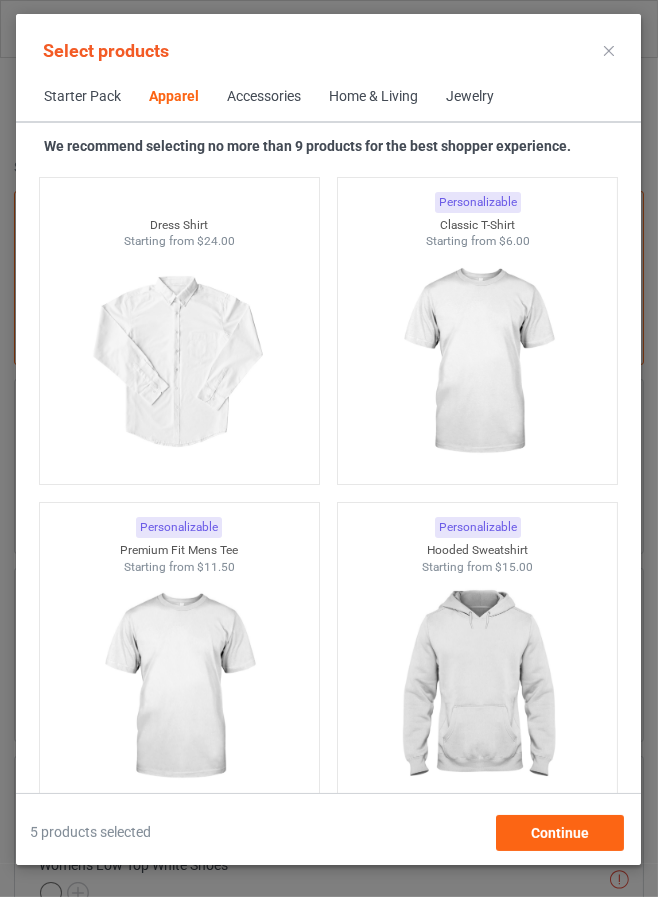 scroll, scrollTop: 1439, scrollLeft: 0, axis: vertical 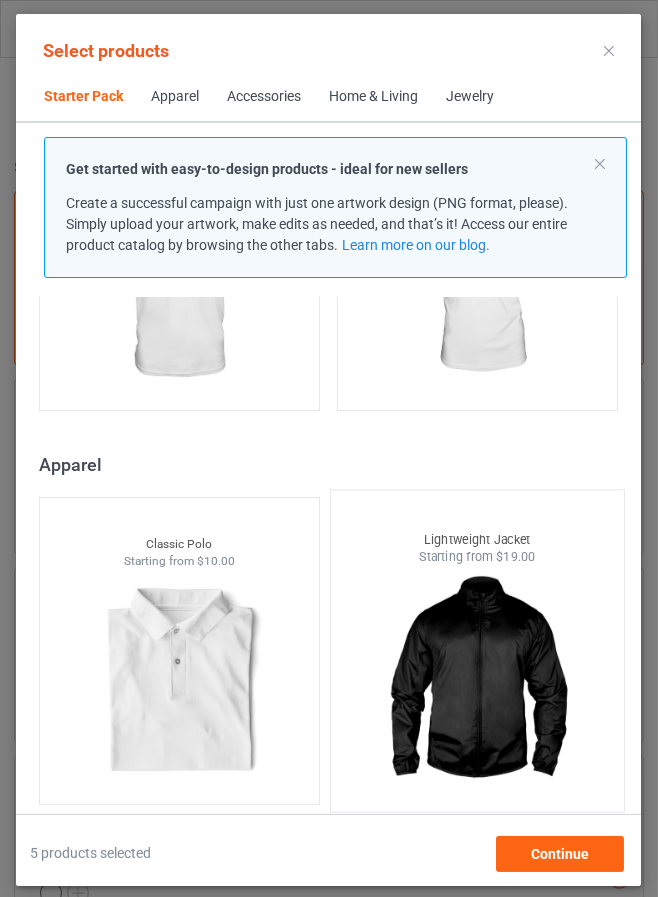 click at bounding box center (478, 683) 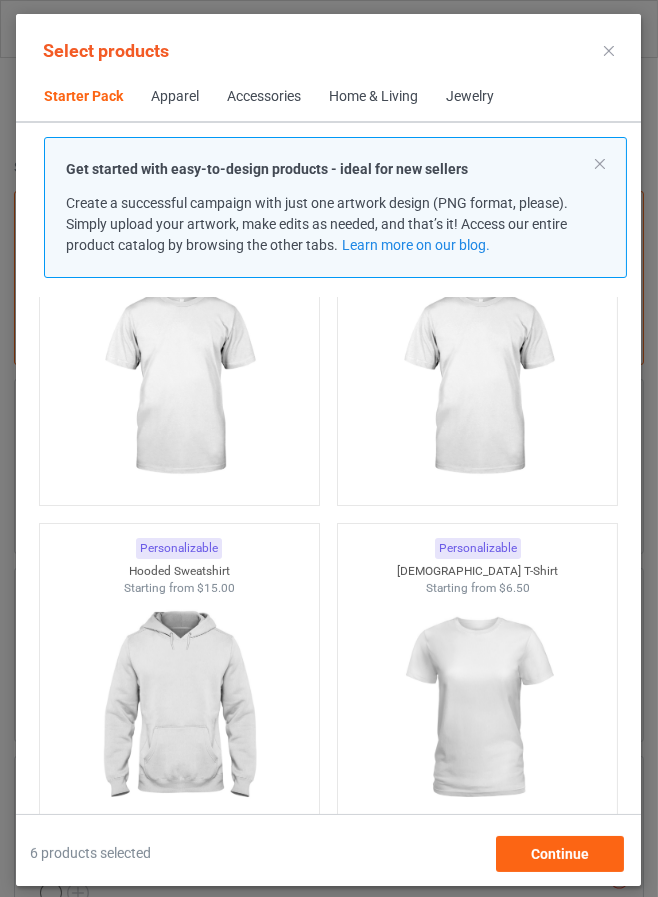 scroll, scrollTop: 0, scrollLeft: 0, axis: both 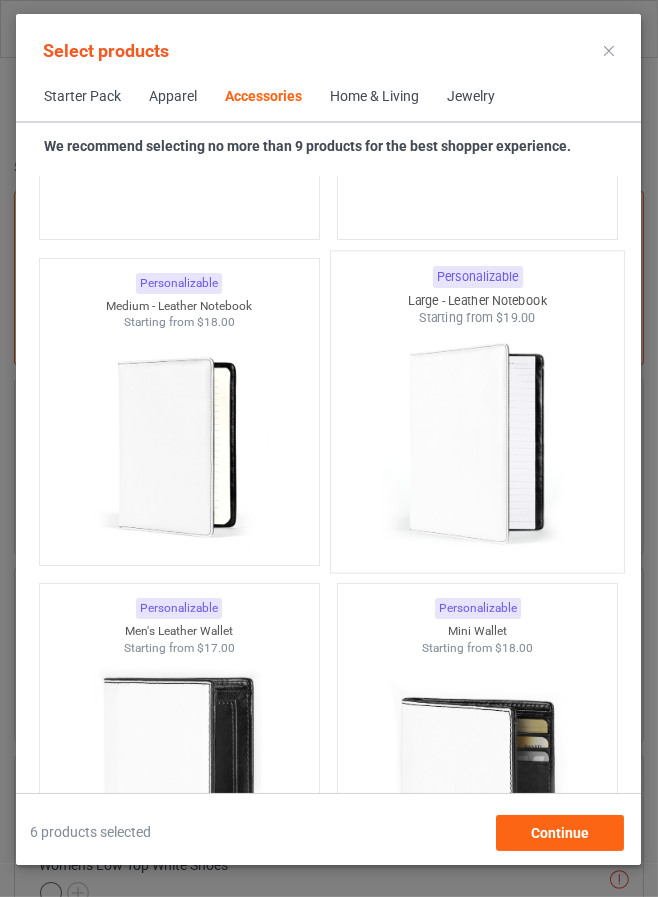 click at bounding box center (478, 444) 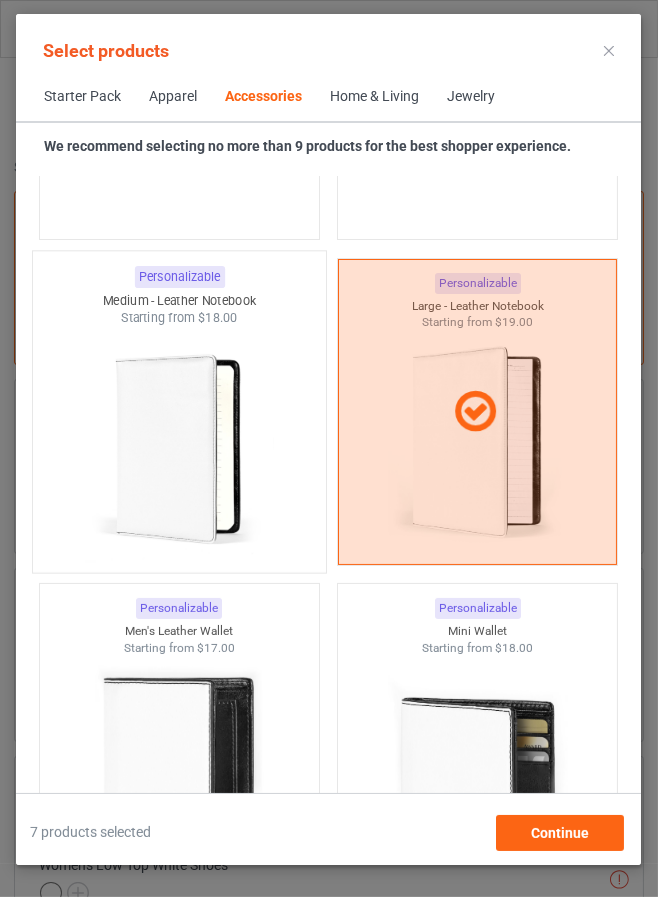 click at bounding box center (180, 444) 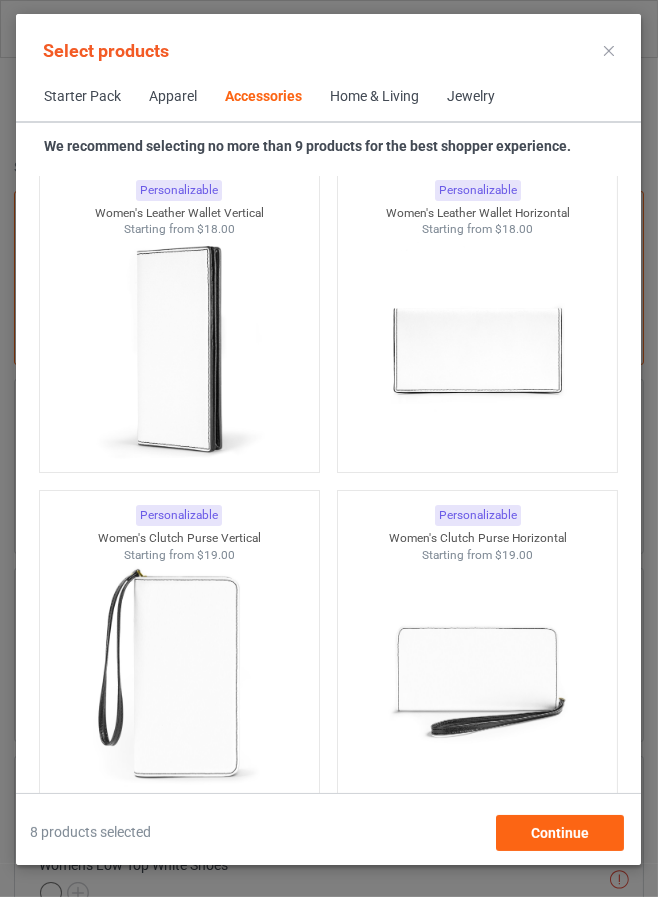 scroll, scrollTop: 16170, scrollLeft: 0, axis: vertical 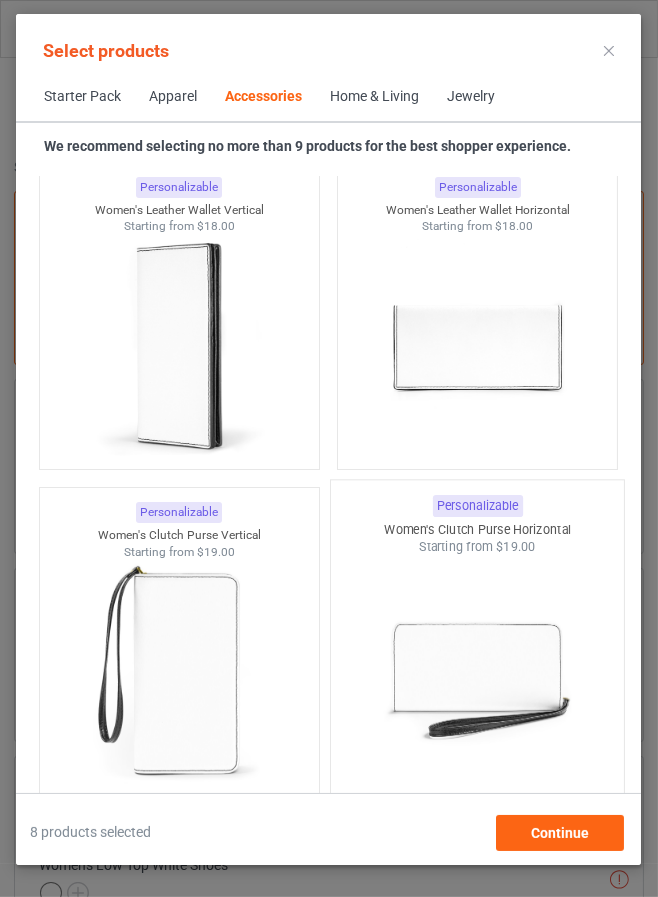 click at bounding box center [478, 673] 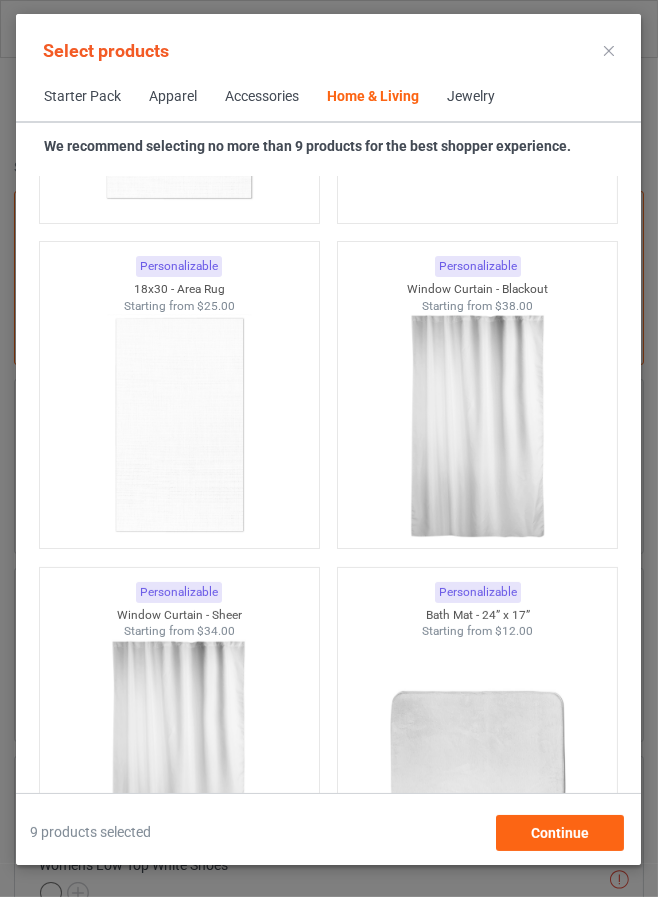 scroll, scrollTop: 23317, scrollLeft: 0, axis: vertical 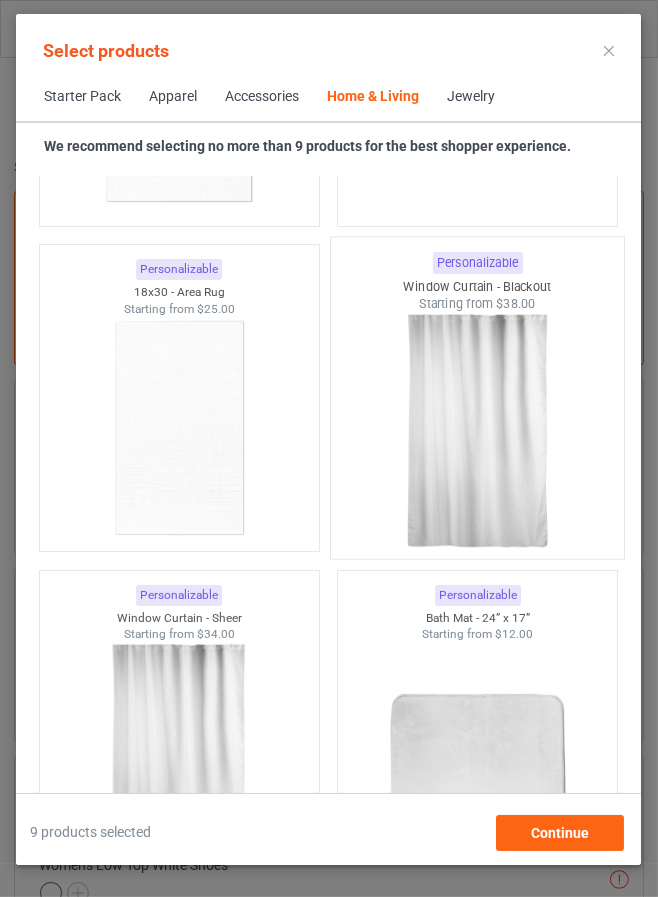 click at bounding box center [478, 430] 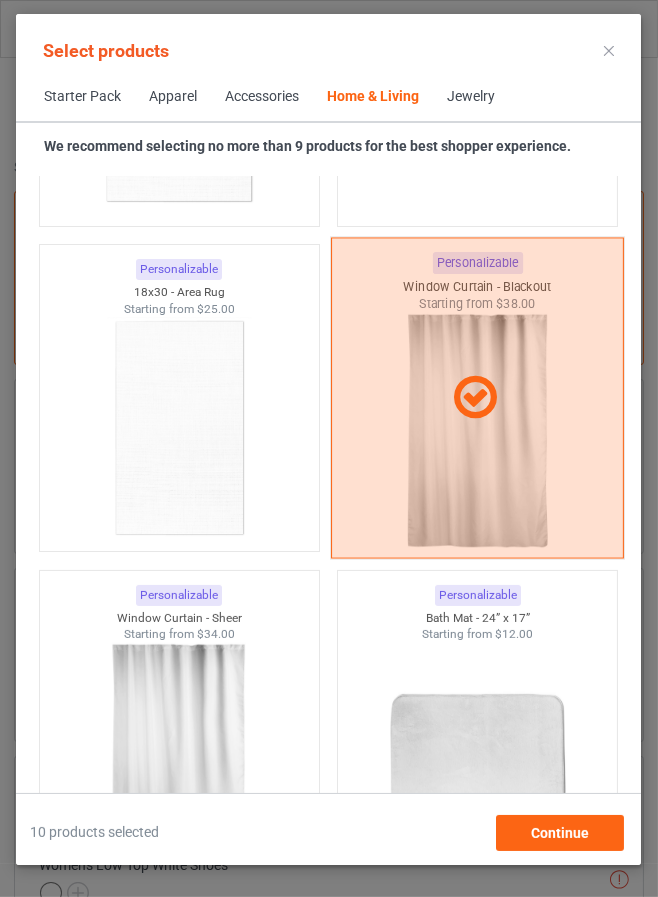 click at bounding box center [179, 755] 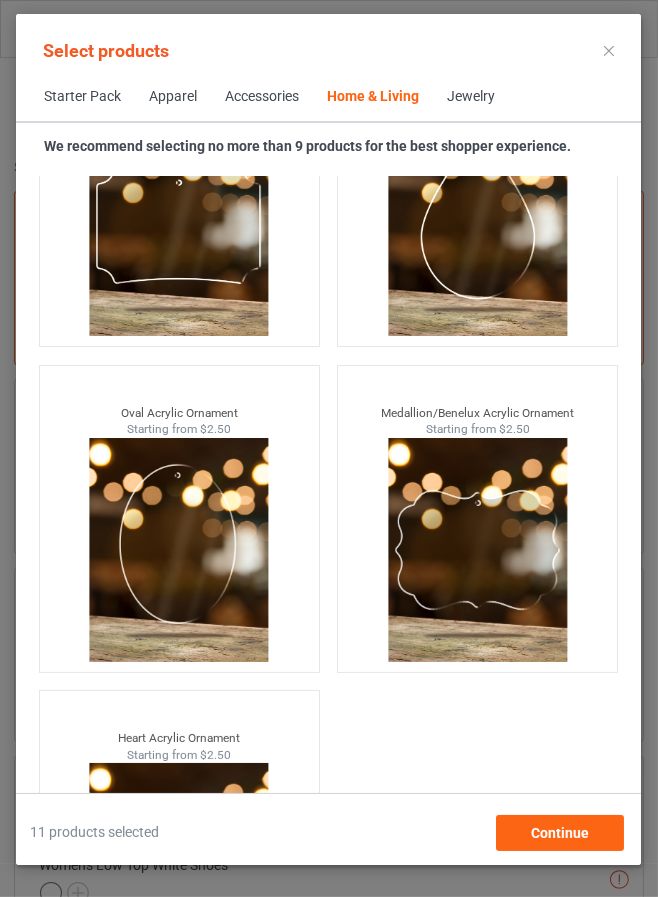 scroll, scrollTop: 42524, scrollLeft: 0, axis: vertical 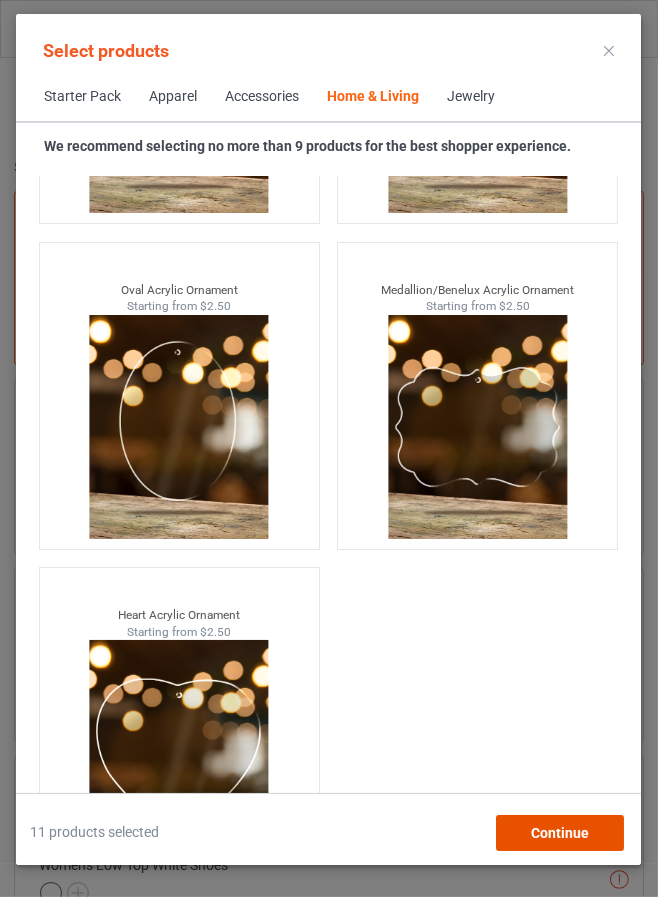 click on "Continue" at bounding box center [560, 833] 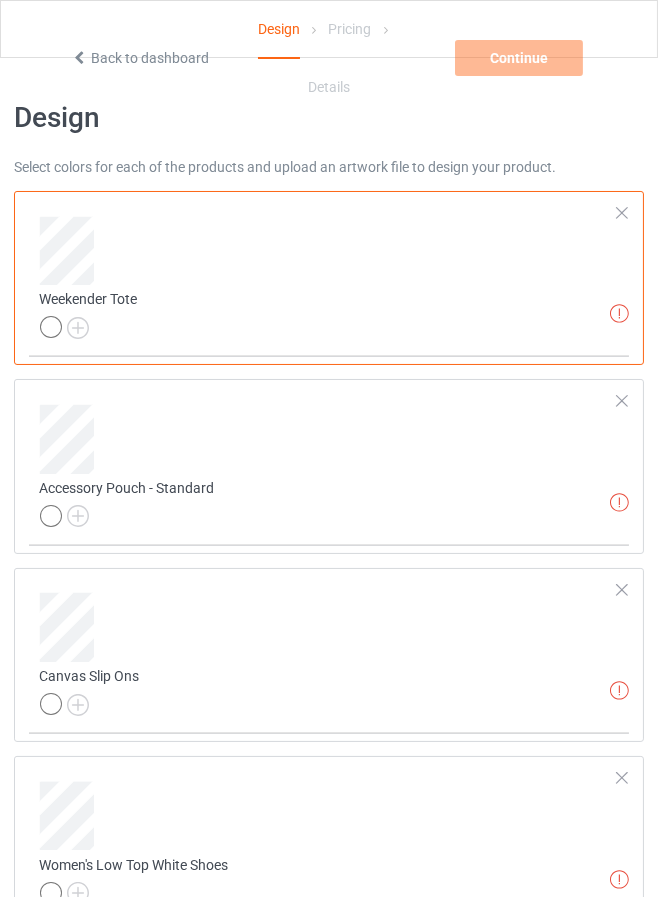 click at bounding box center [329, 251] 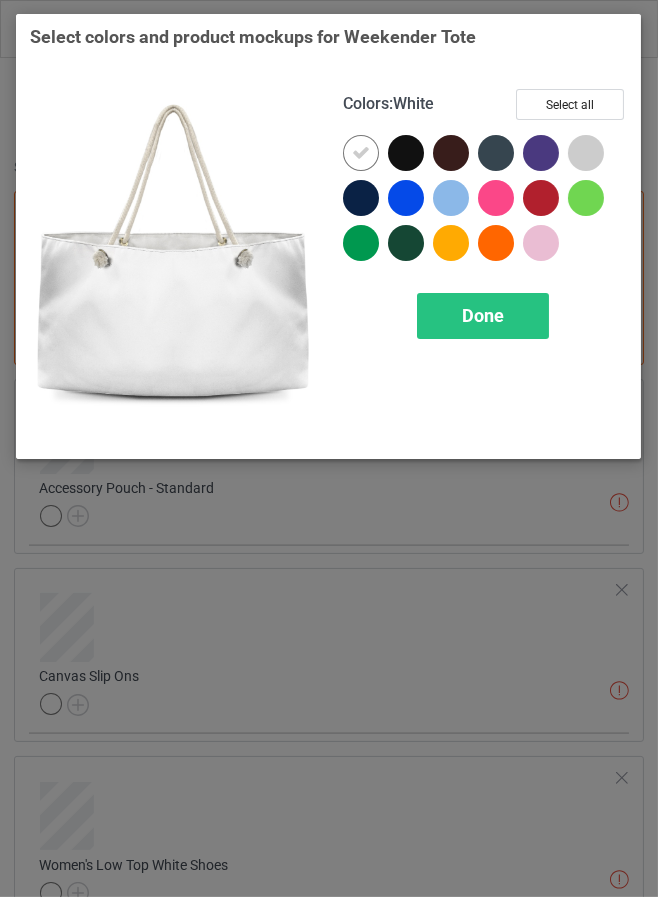click at bounding box center [406, 153] 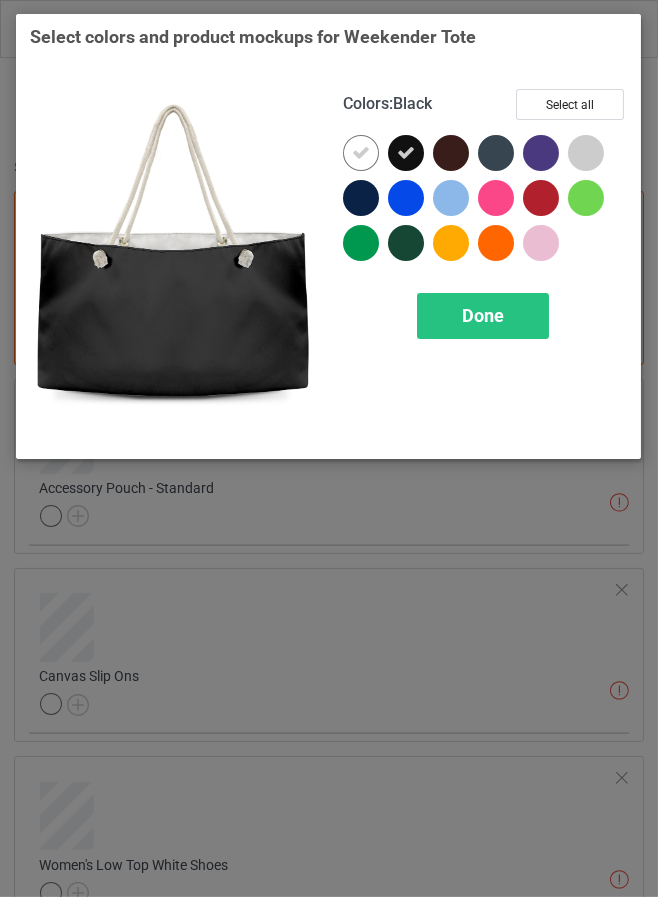 click at bounding box center (406, 153) 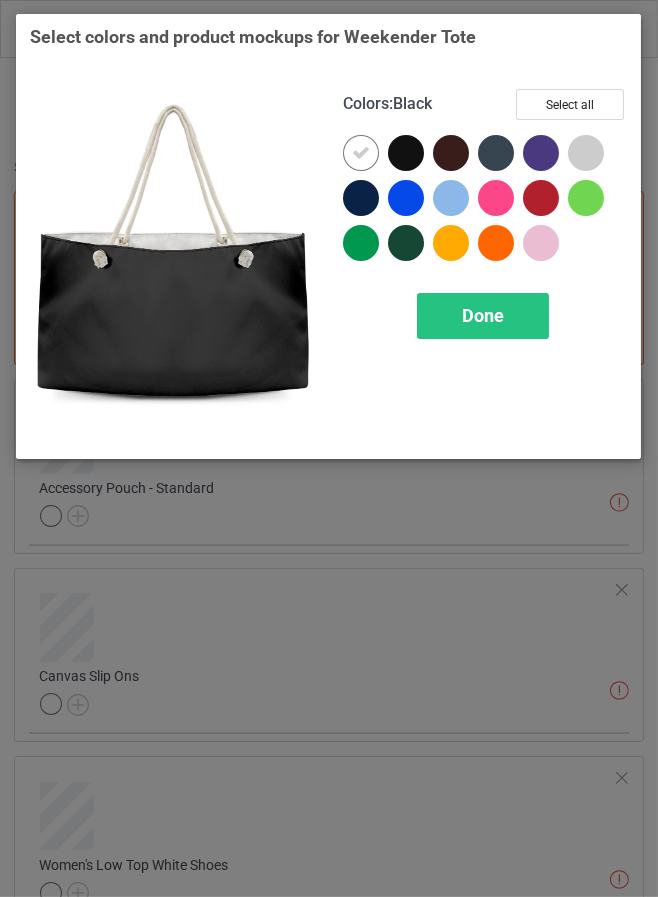 click on "Done" at bounding box center [483, 315] 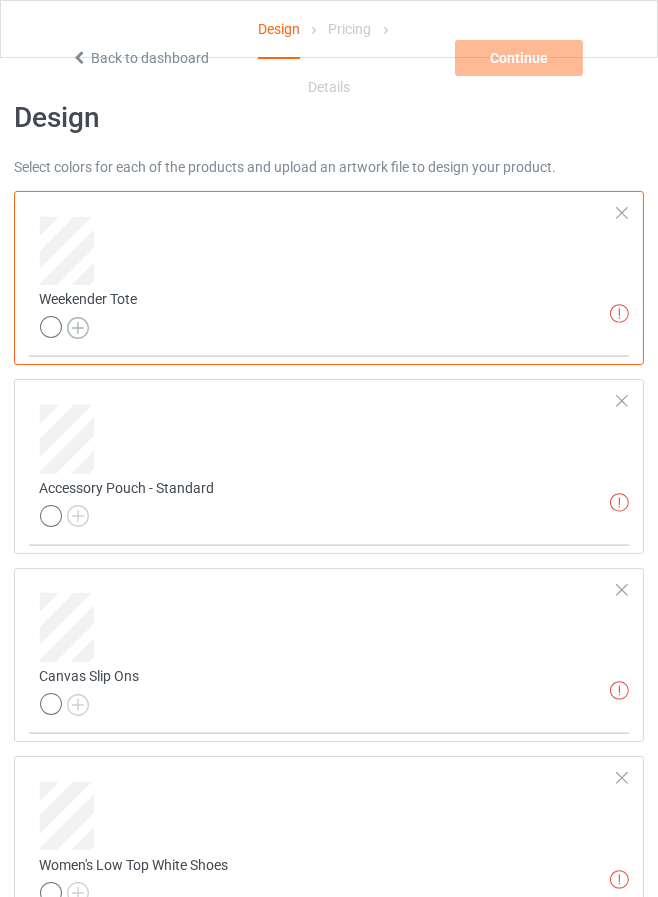 click at bounding box center (78, 328) 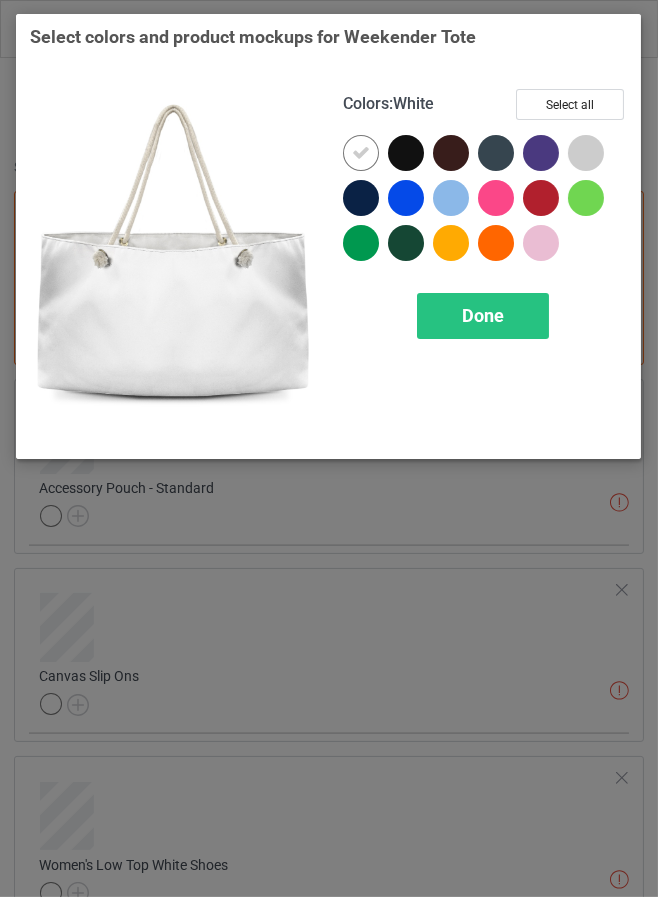 click on "Select colors and product mockups for Weekender Tote Colors :  White Select all Done" at bounding box center (329, 448) 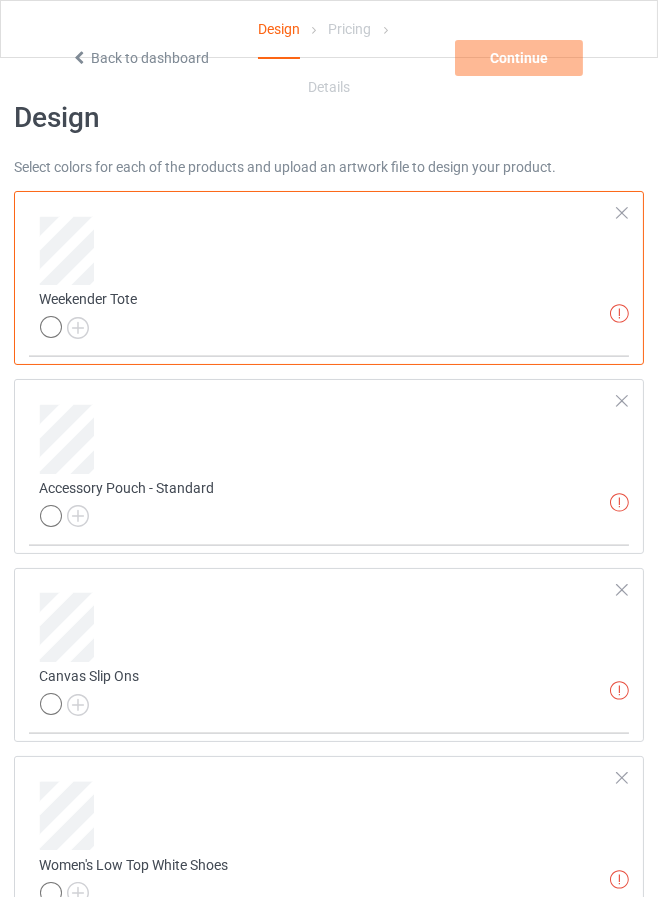 click at bounding box center [619, 313] 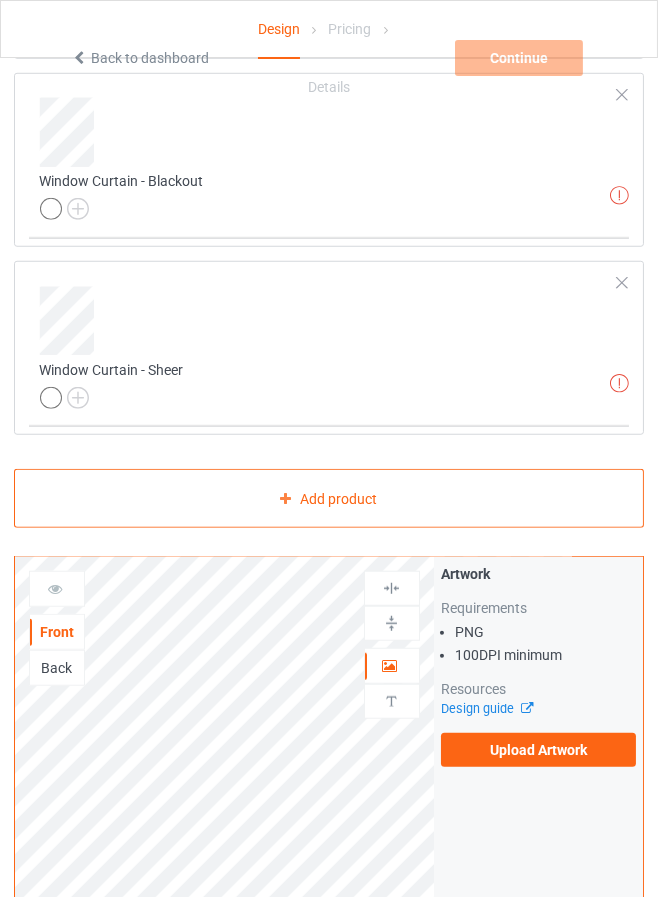 scroll, scrollTop: 1813, scrollLeft: 0, axis: vertical 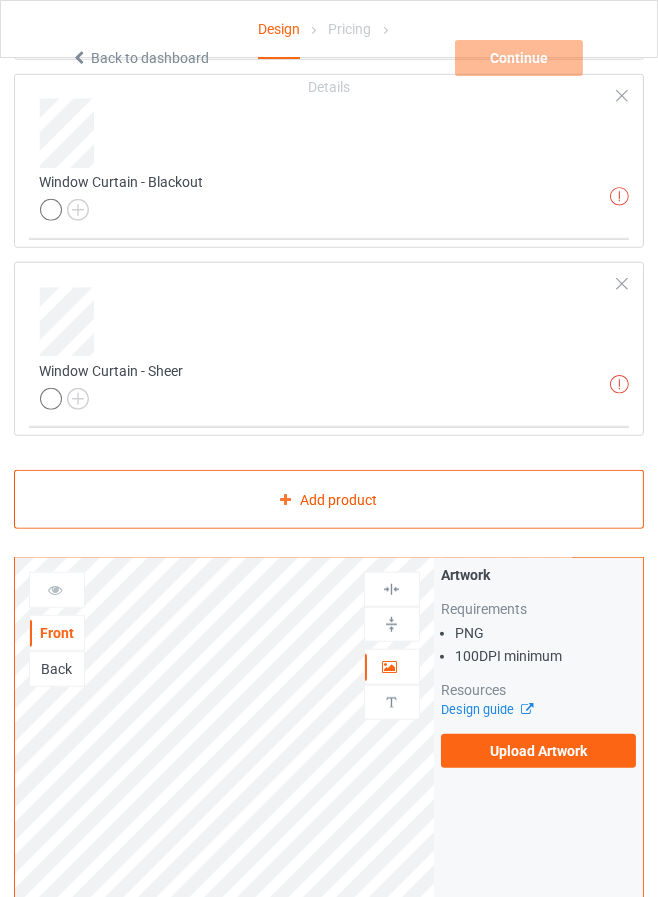click at bounding box center [286, 499] 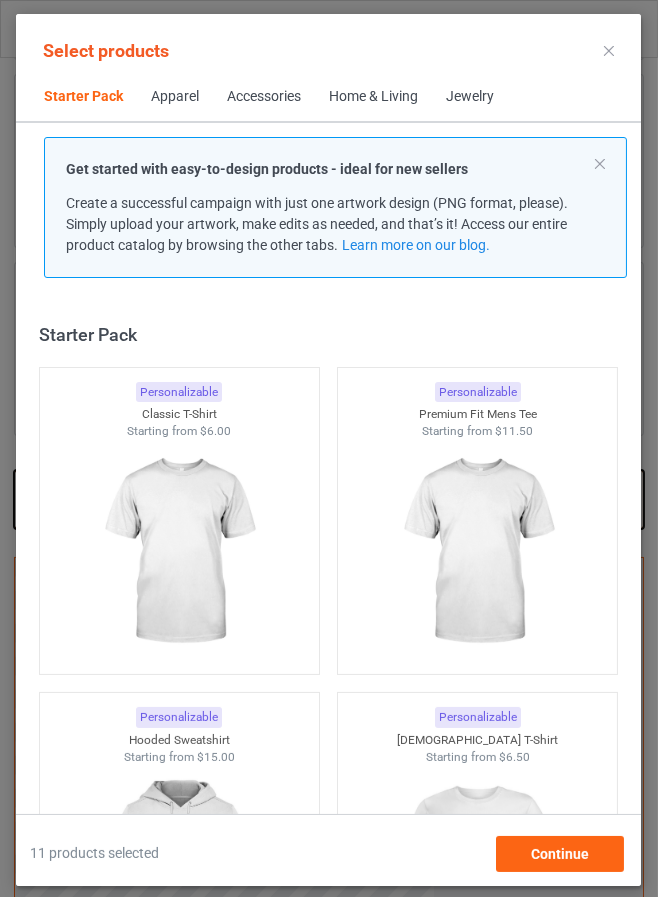 scroll, scrollTop: 25, scrollLeft: 0, axis: vertical 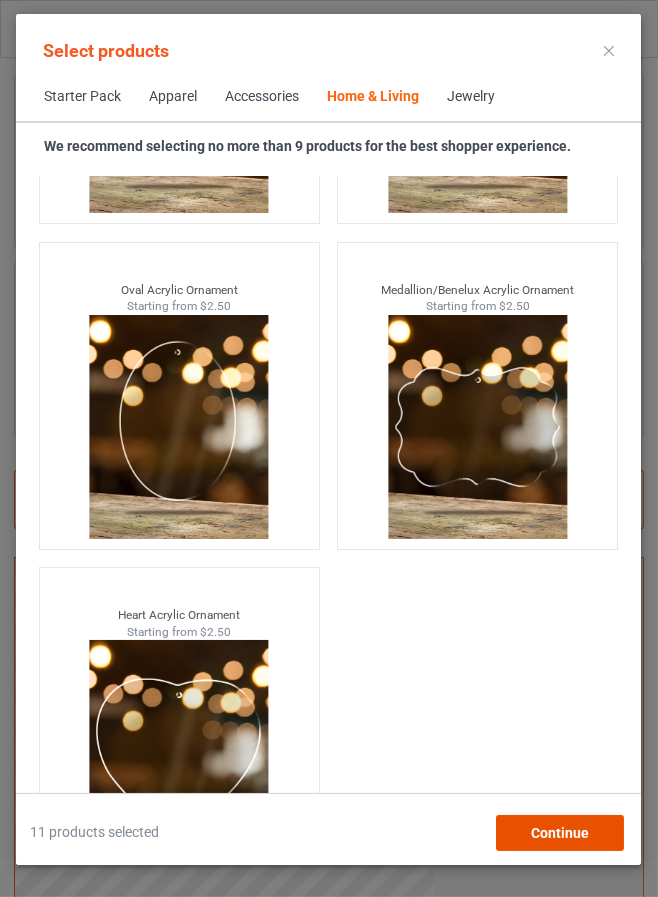 click on "Continue" at bounding box center (560, 833) 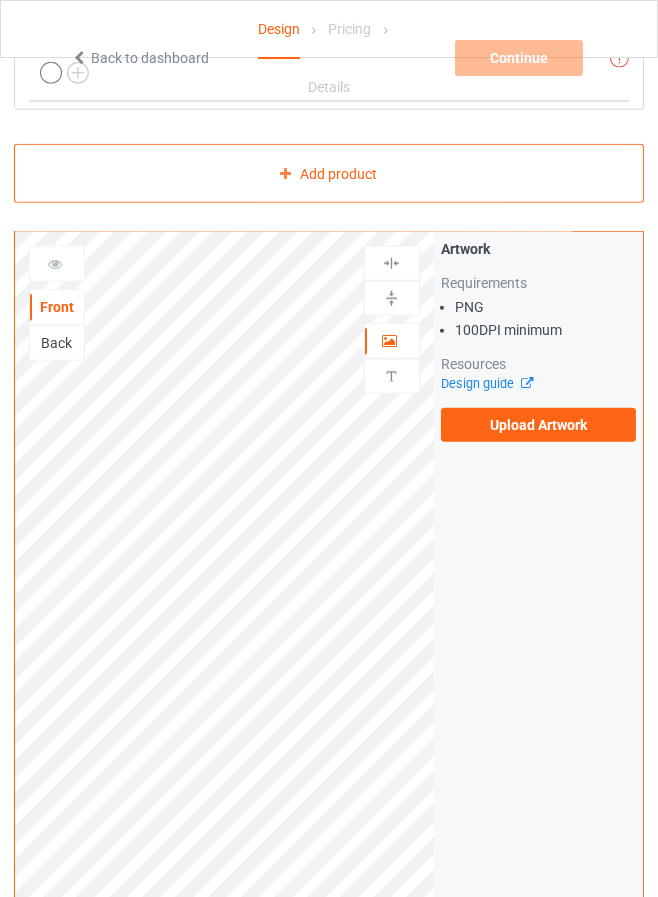 scroll, scrollTop: 2131, scrollLeft: 0, axis: vertical 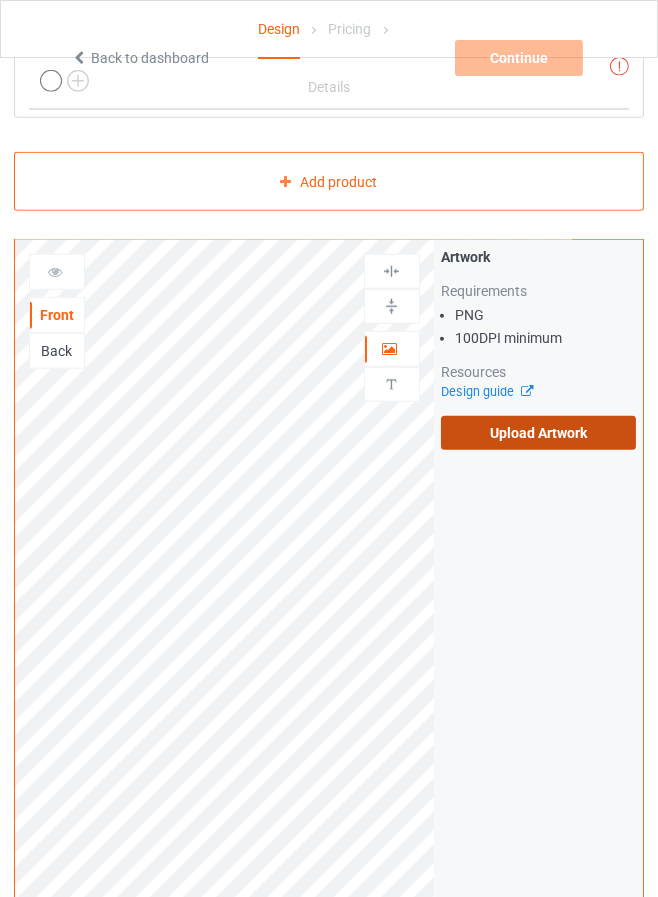 click on "Upload Artwork" at bounding box center (538, 433) 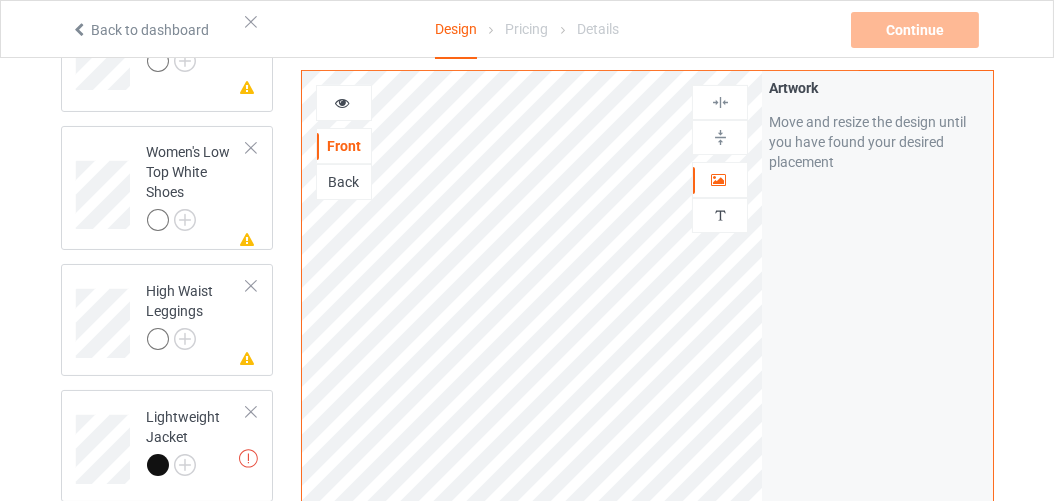 scroll, scrollTop: 490, scrollLeft: 0, axis: vertical 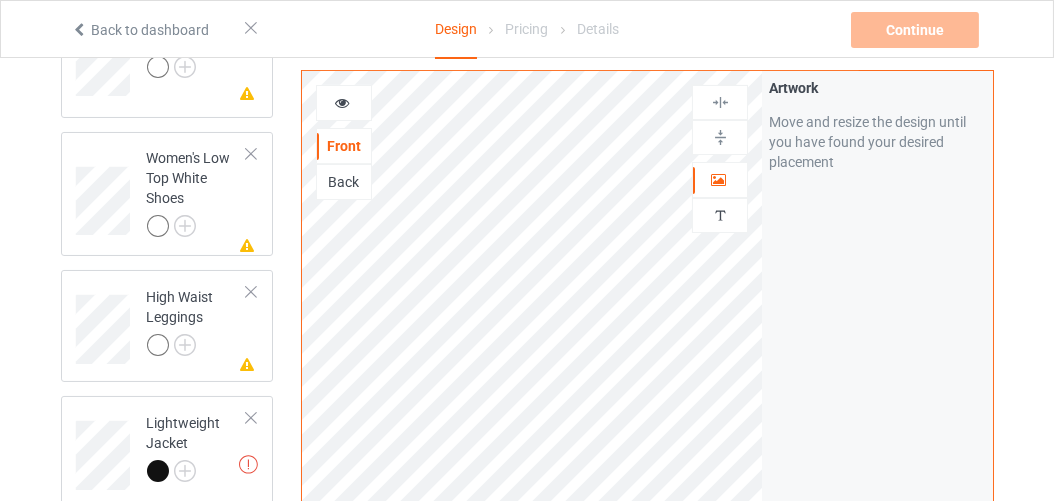 click at bounding box center [720, 137] 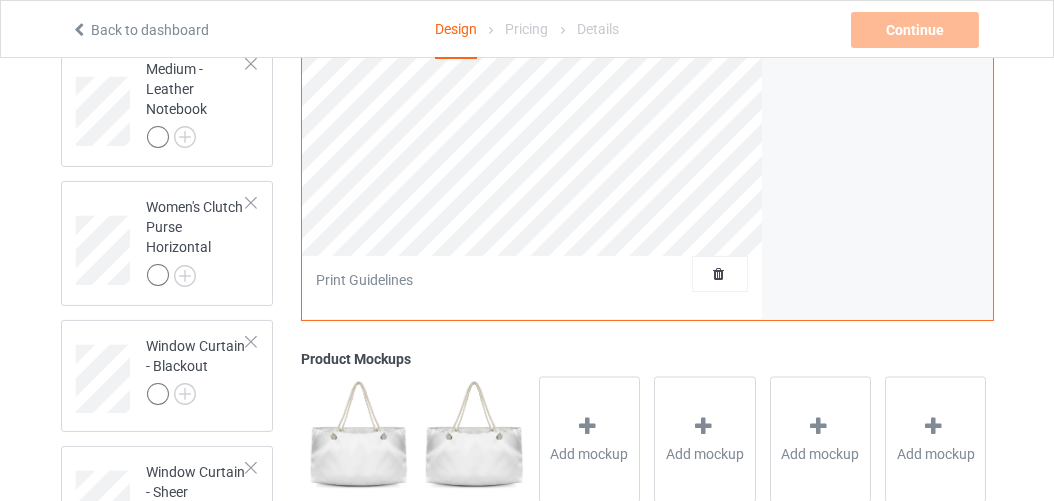 scroll, scrollTop: 1096, scrollLeft: 0, axis: vertical 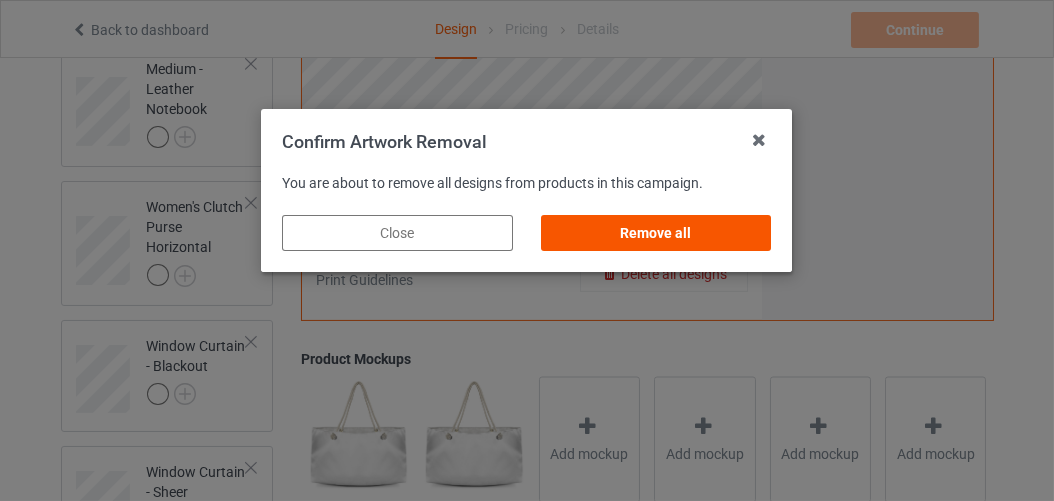click on "Remove all" at bounding box center (656, 233) 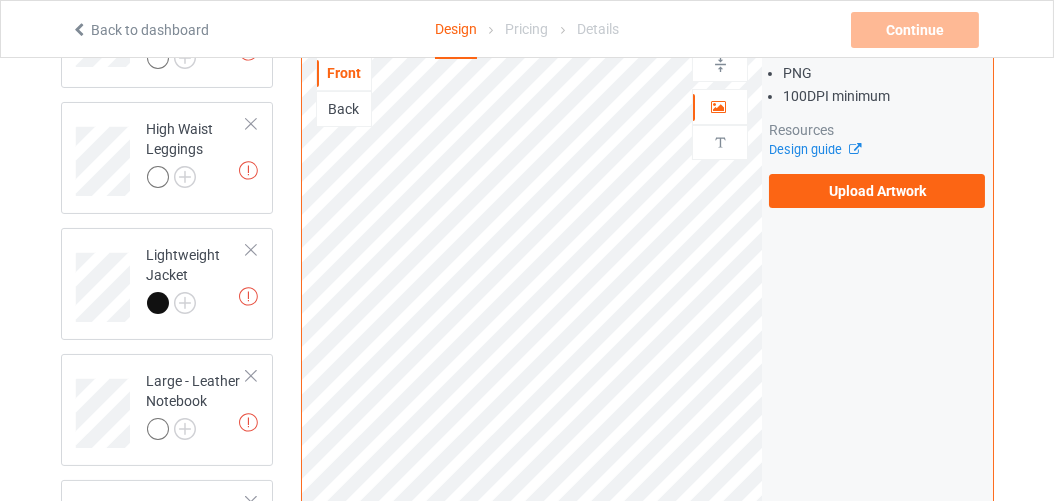 scroll, scrollTop: 655, scrollLeft: 0, axis: vertical 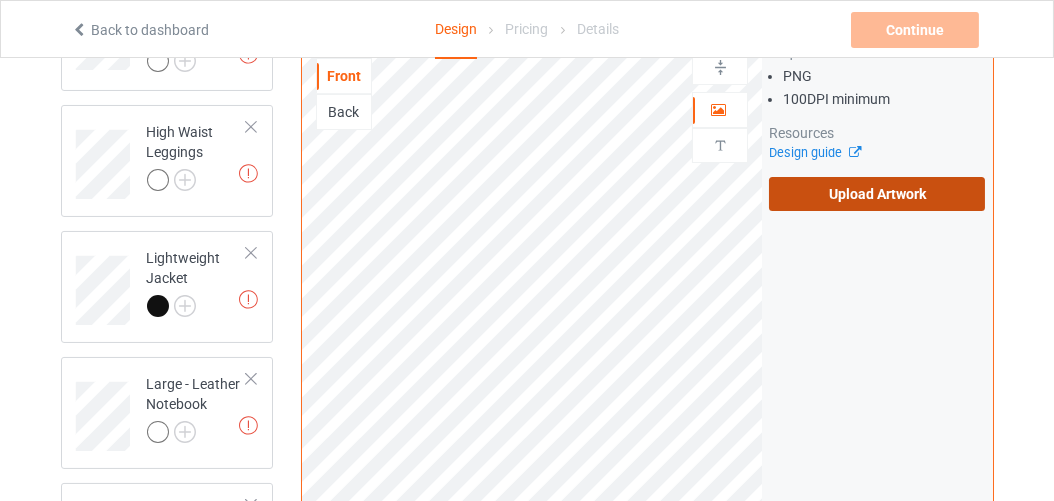 click on "Upload Artwork" at bounding box center [877, 194] 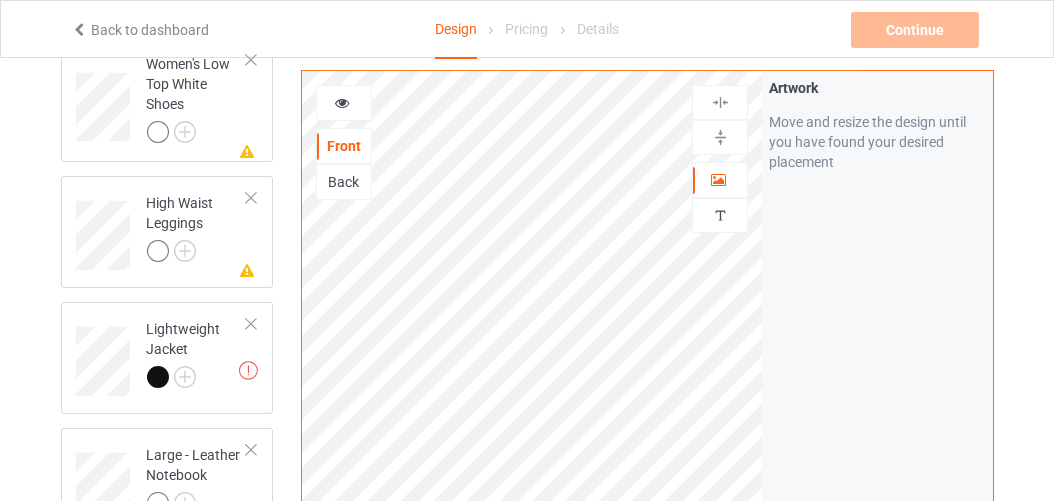 scroll, scrollTop: 585, scrollLeft: 0, axis: vertical 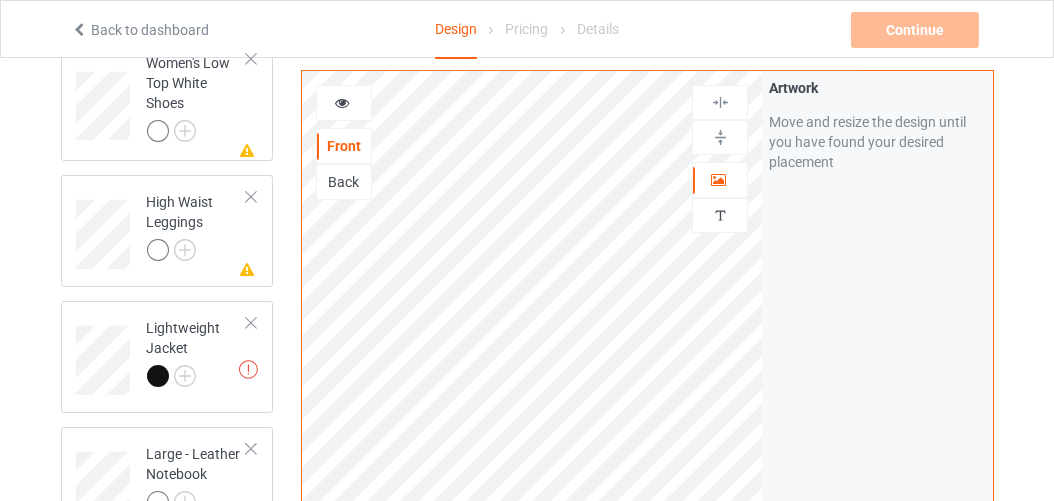 click on "Back" at bounding box center (344, 182) 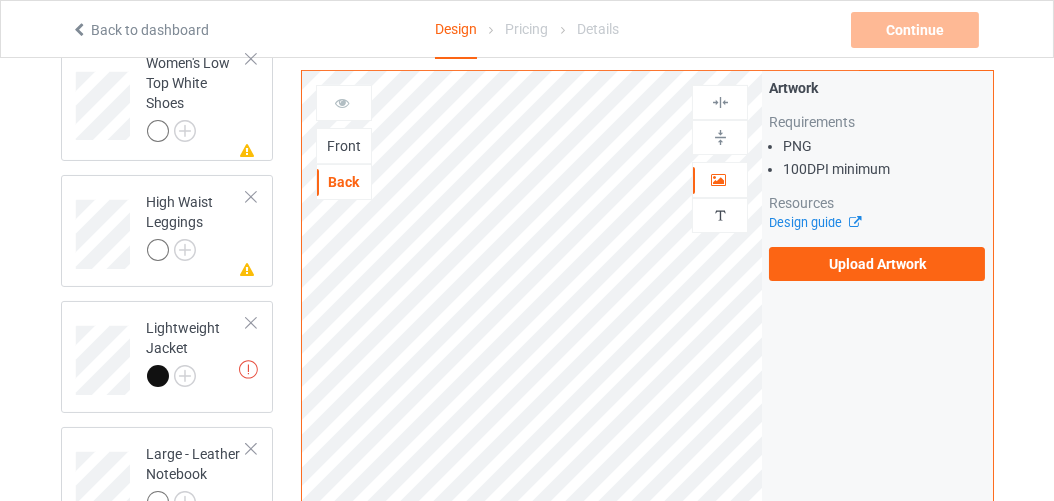 click on "Front" at bounding box center [344, 146] 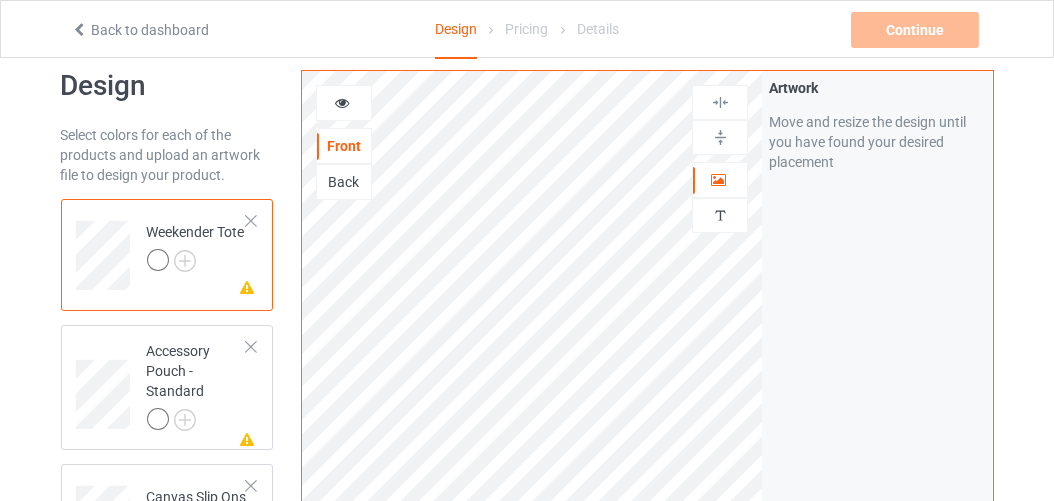 scroll, scrollTop: 0, scrollLeft: 0, axis: both 